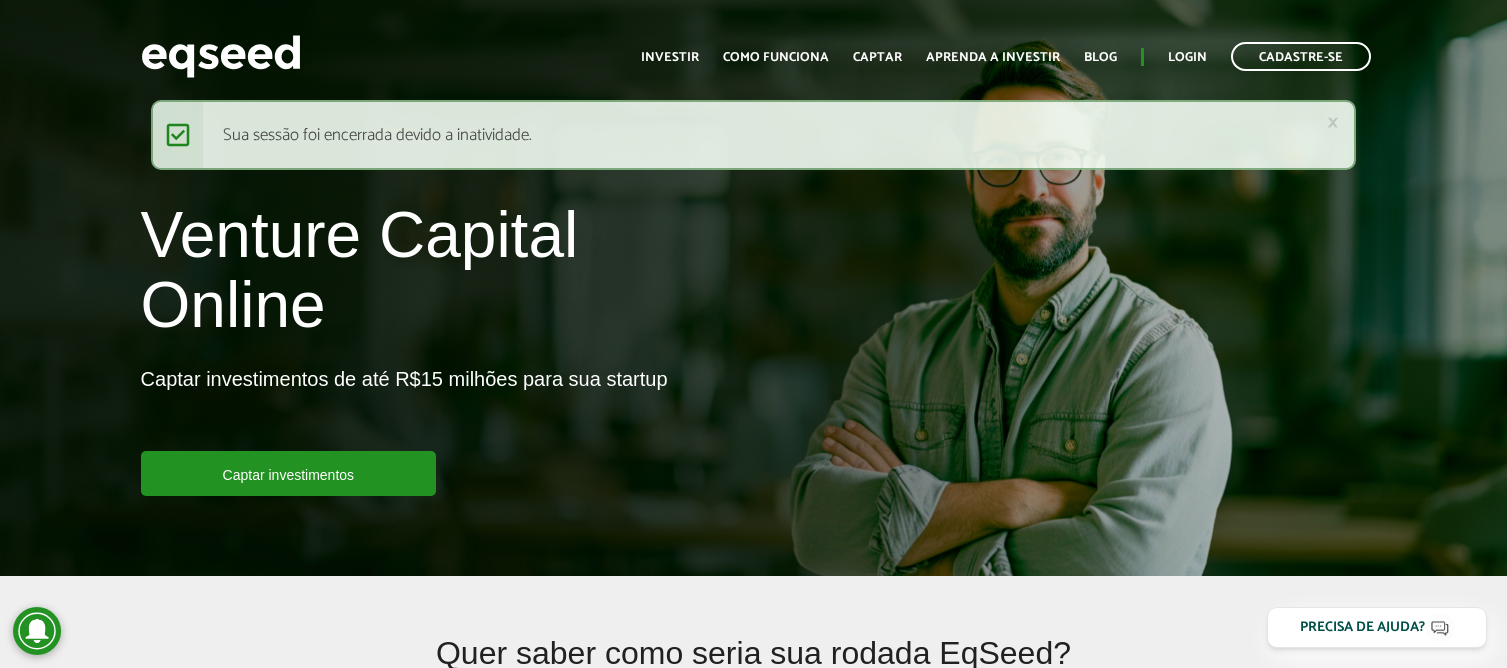 scroll, scrollTop: 0, scrollLeft: 0, axis: both 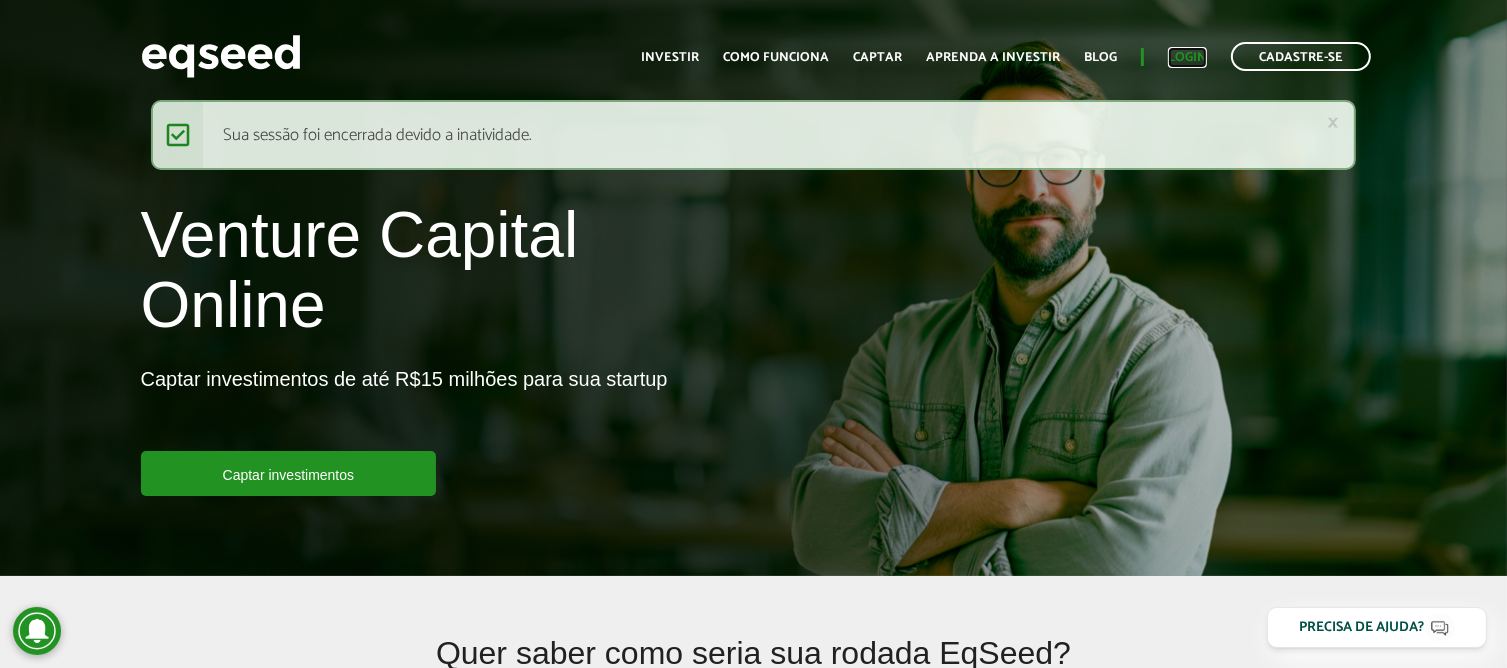 click on "Login" at bounding box center (1187, 57) 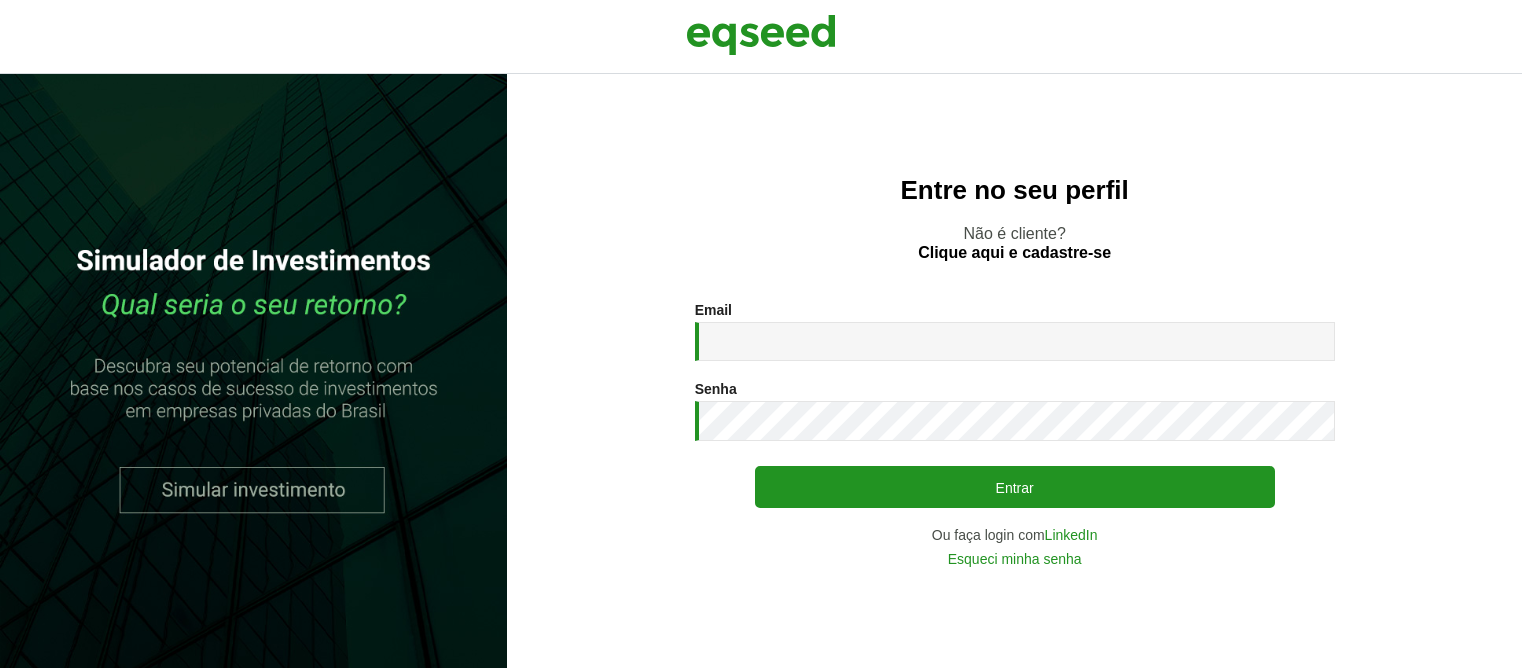 scroll, scrollTop: 0, scrollLeft: 0, axis: both 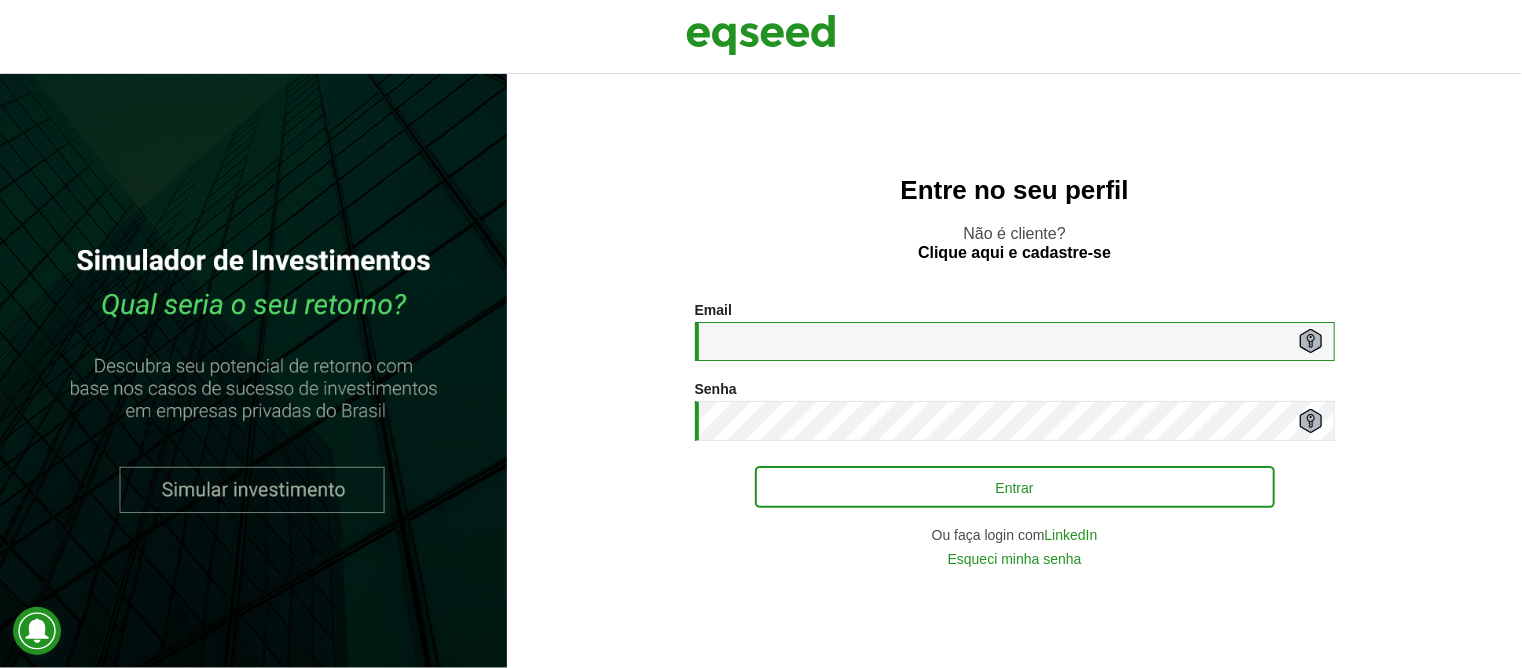 type on "**********" 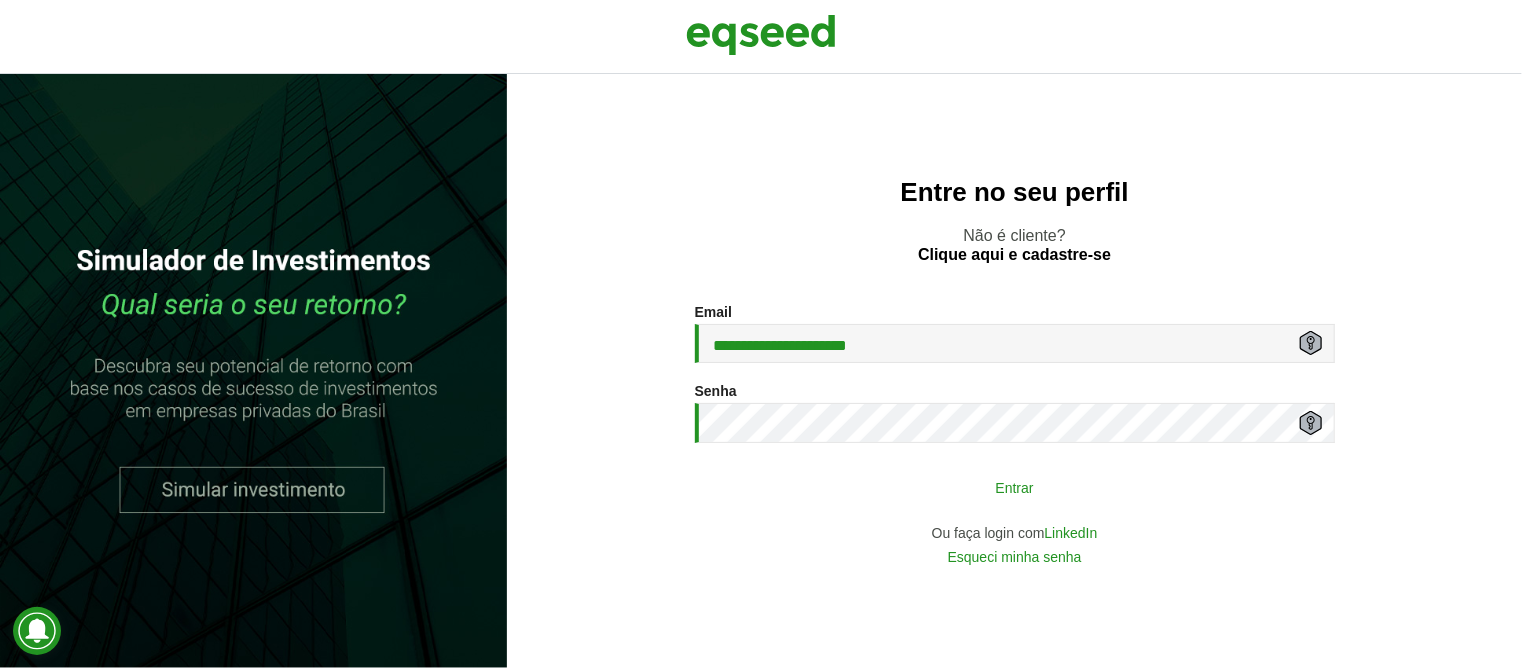 click on "Entrar" at bounding box center [1015, 487] 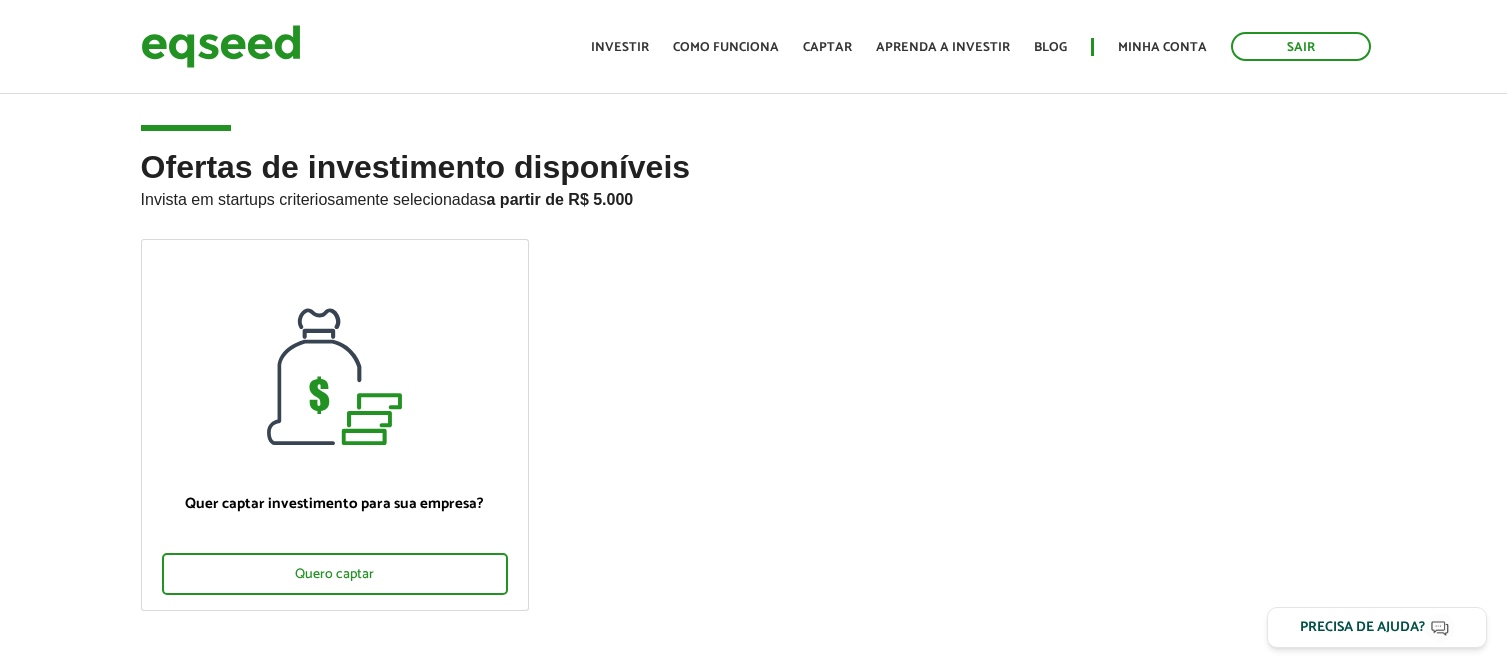scroll, scrollTop: 0, scrollLeft: 0, axis: both 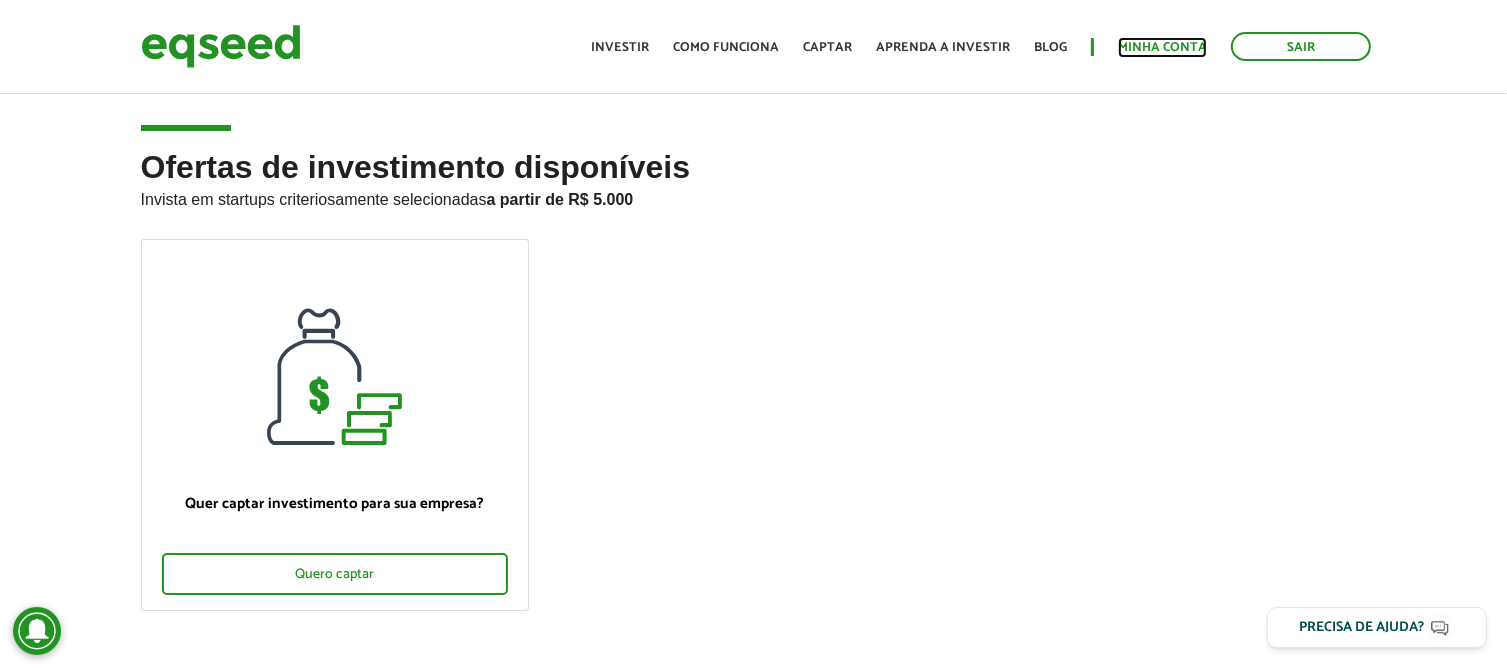 click on "Minha conta" at bounding box center [1162, 47] 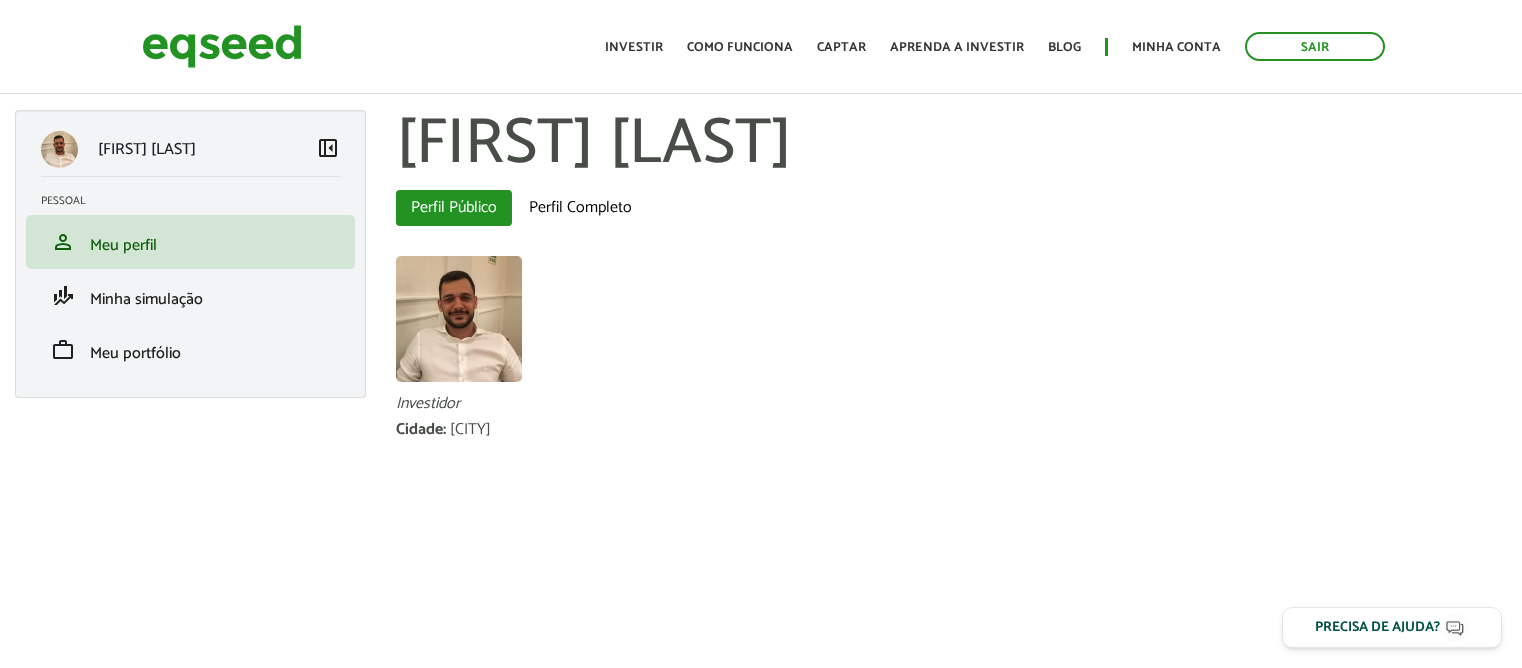 scroll, scrollTop: 0, scrollLeft: 0, axis: both 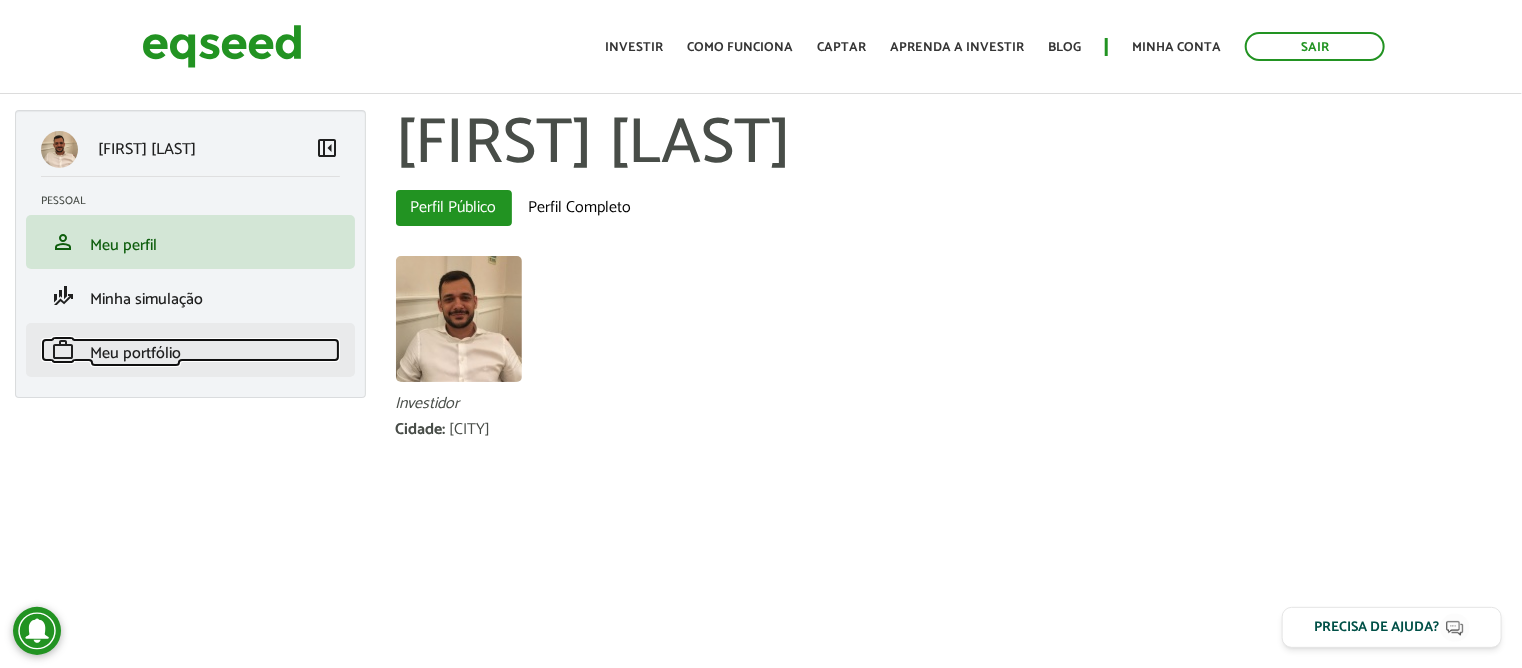 click on "Meu portfólio" at bounding box center (135, 353) 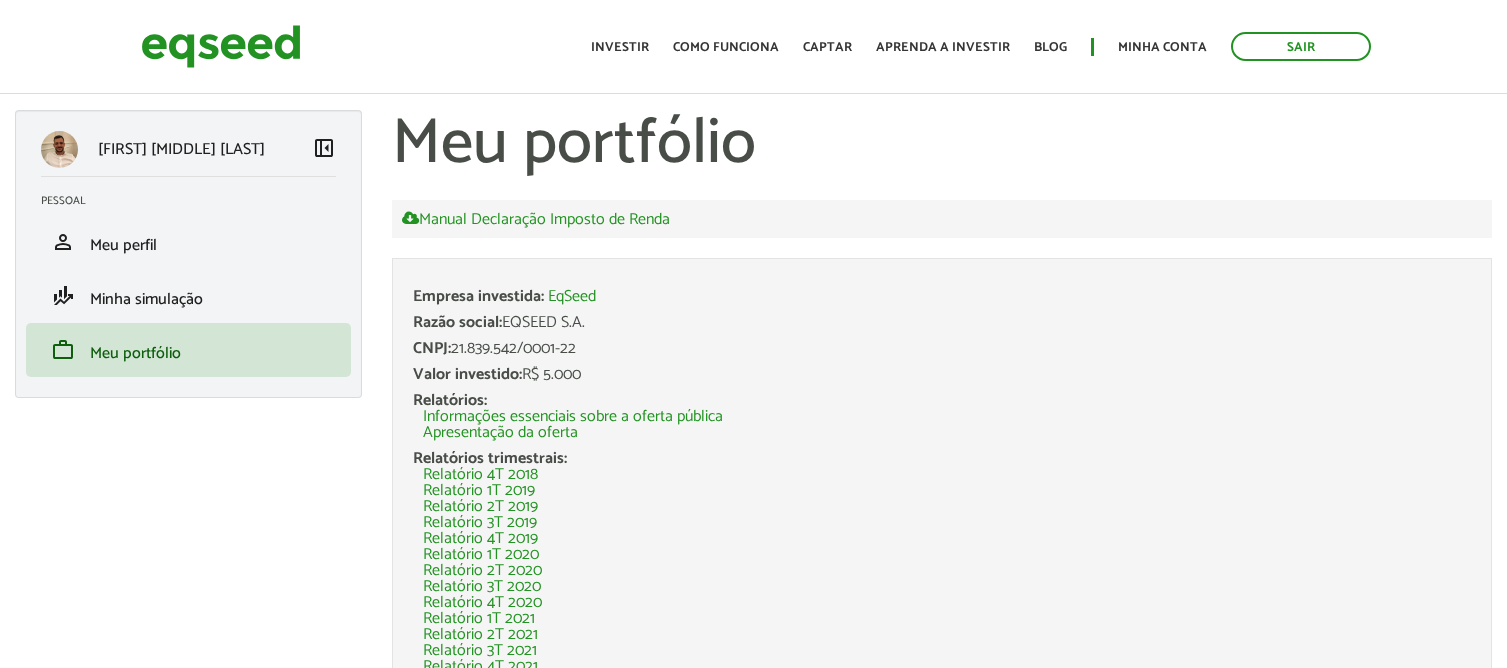 scroll, scrollTop: 0, scrollLeft: 0, axis: both 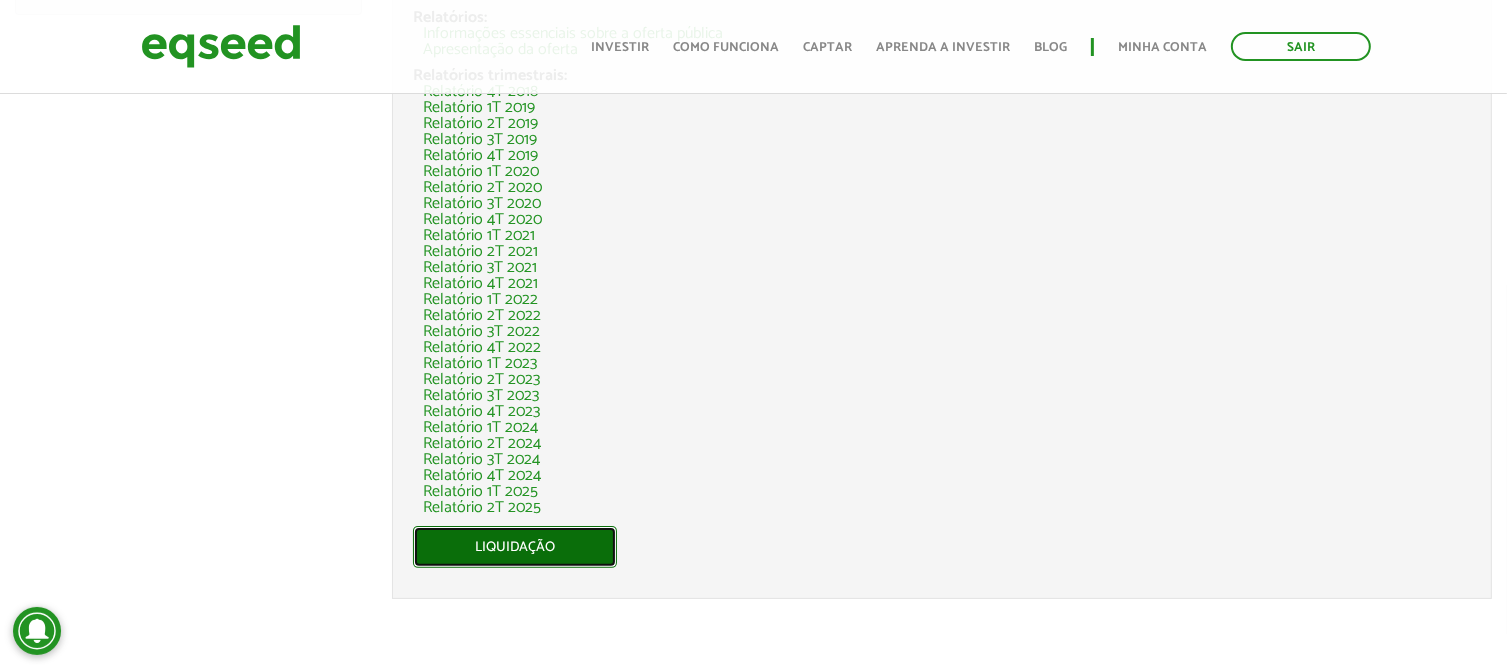 click on "Liquidação" at bounding box center (515, 547) 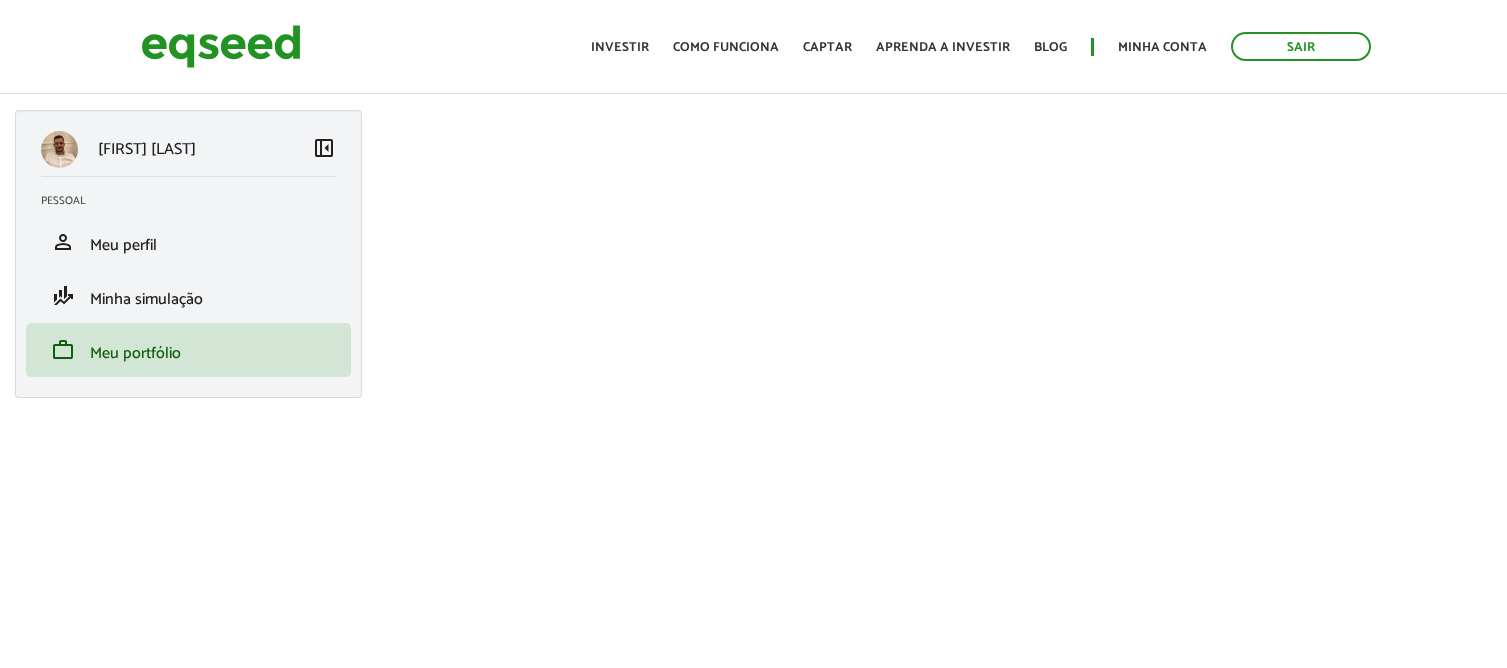 scroll, scrollTop: 0, scrollLeft: 0, axis: both 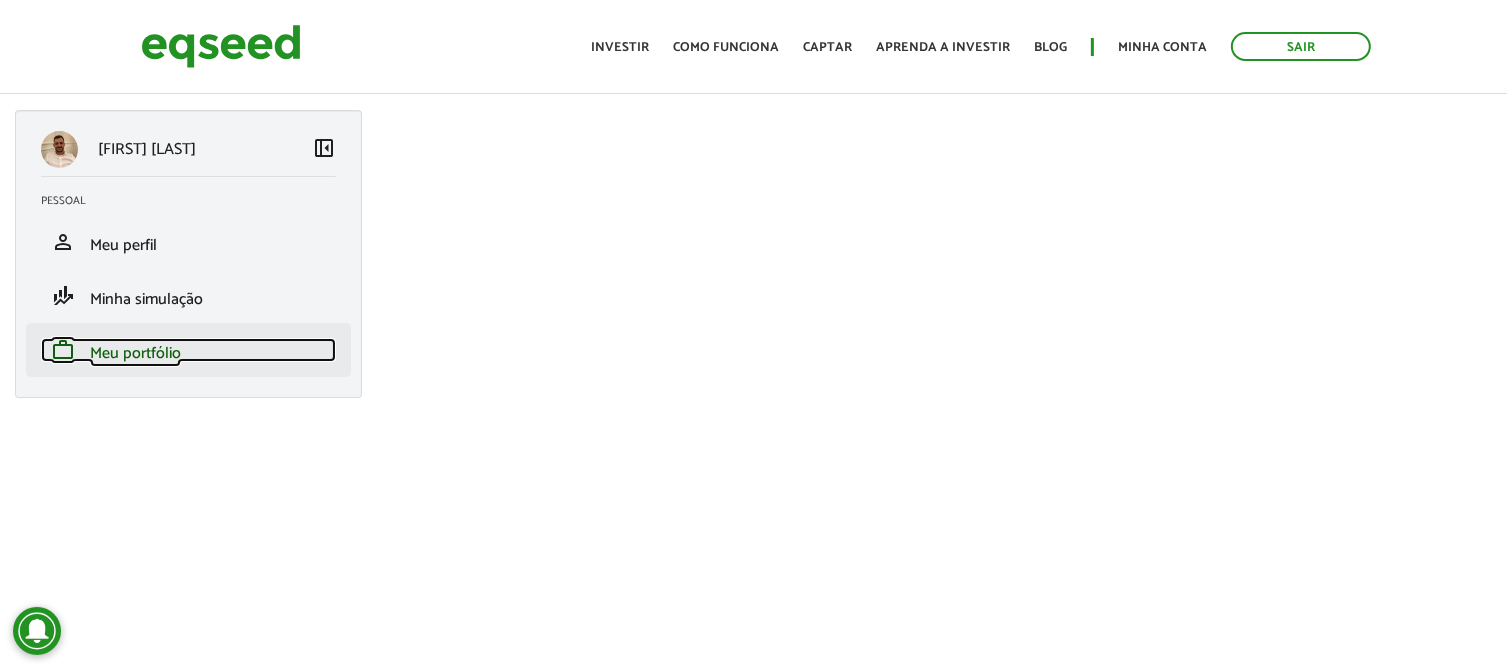 click on "work Meu portfólio" at bounding box center (188, 350) 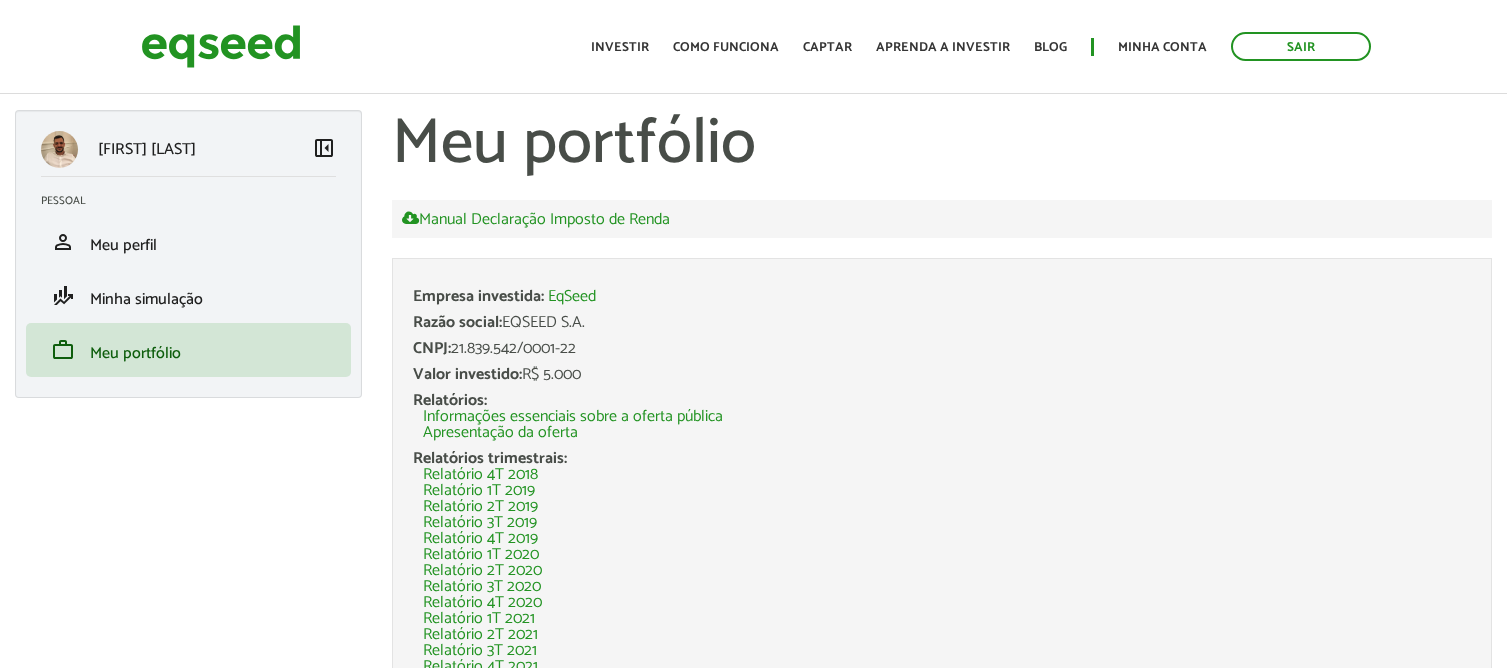 scroll, scrollTop: 0, scrollLeft: 0, axis: both 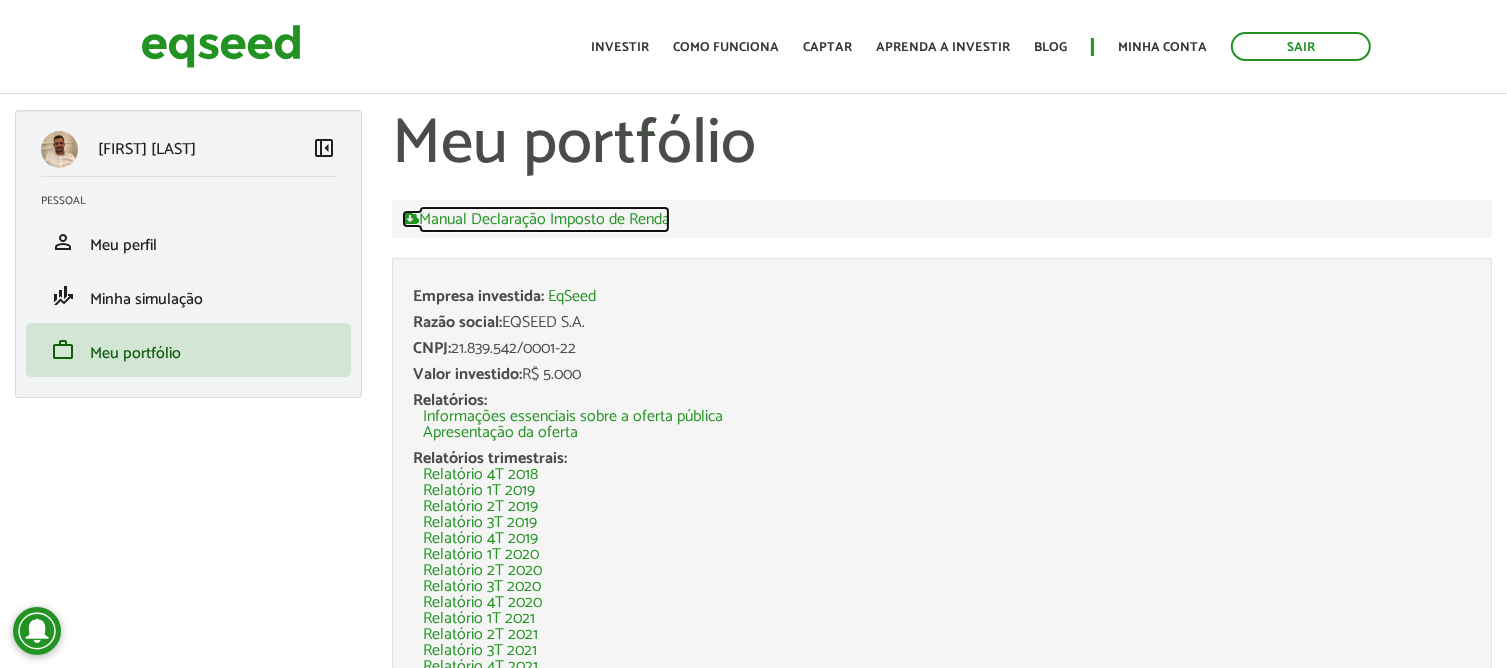 click on "Manual Declaração Imposto de Renda" at bounding box center (536, 219) 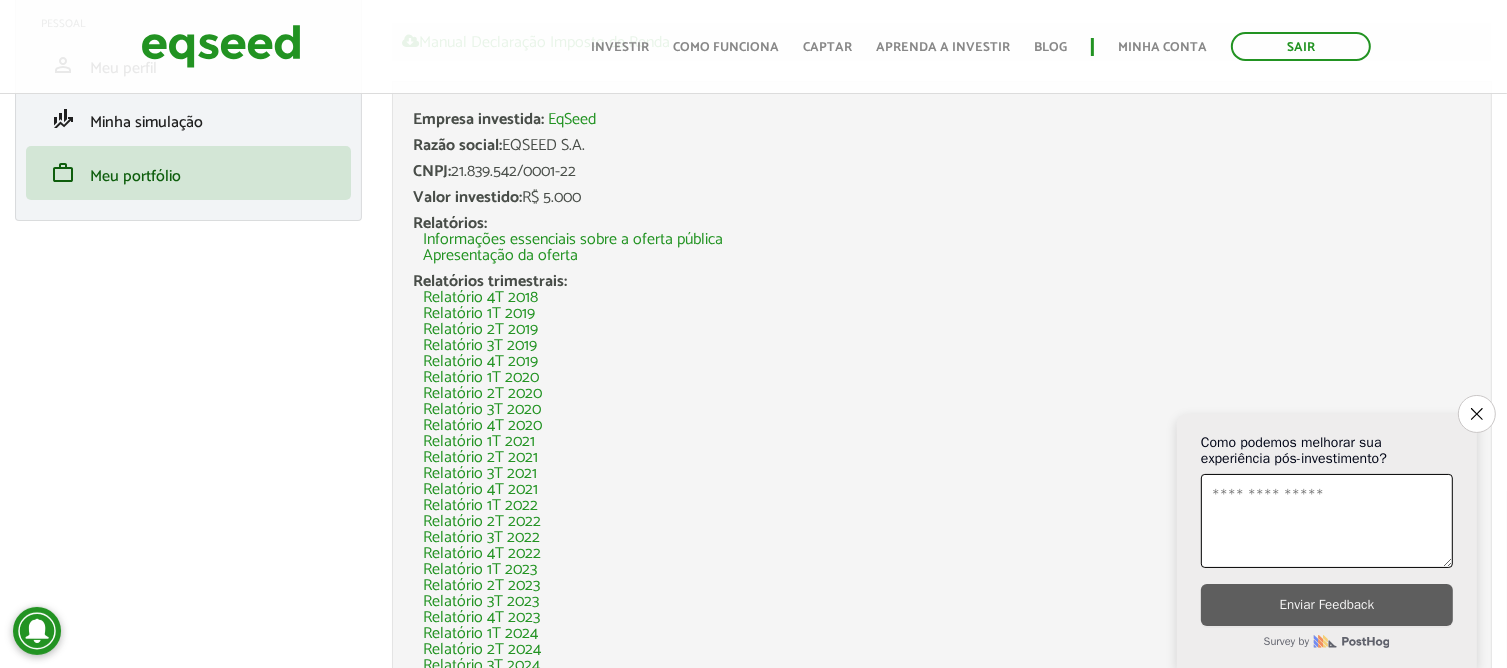 scroll, scrollTop: 200, scrollLeft: 0, axis: vertical 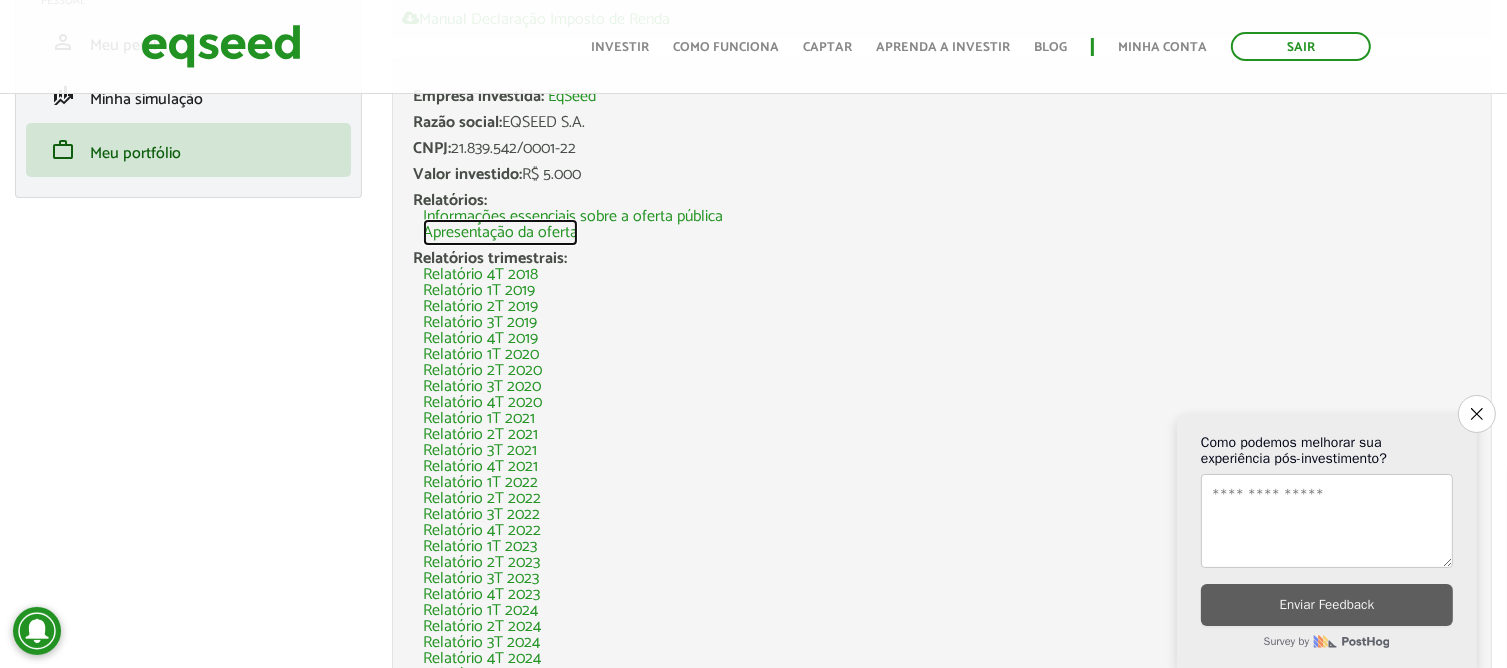 click on "Apresentação da oferta" at bounding box center [500, 233] 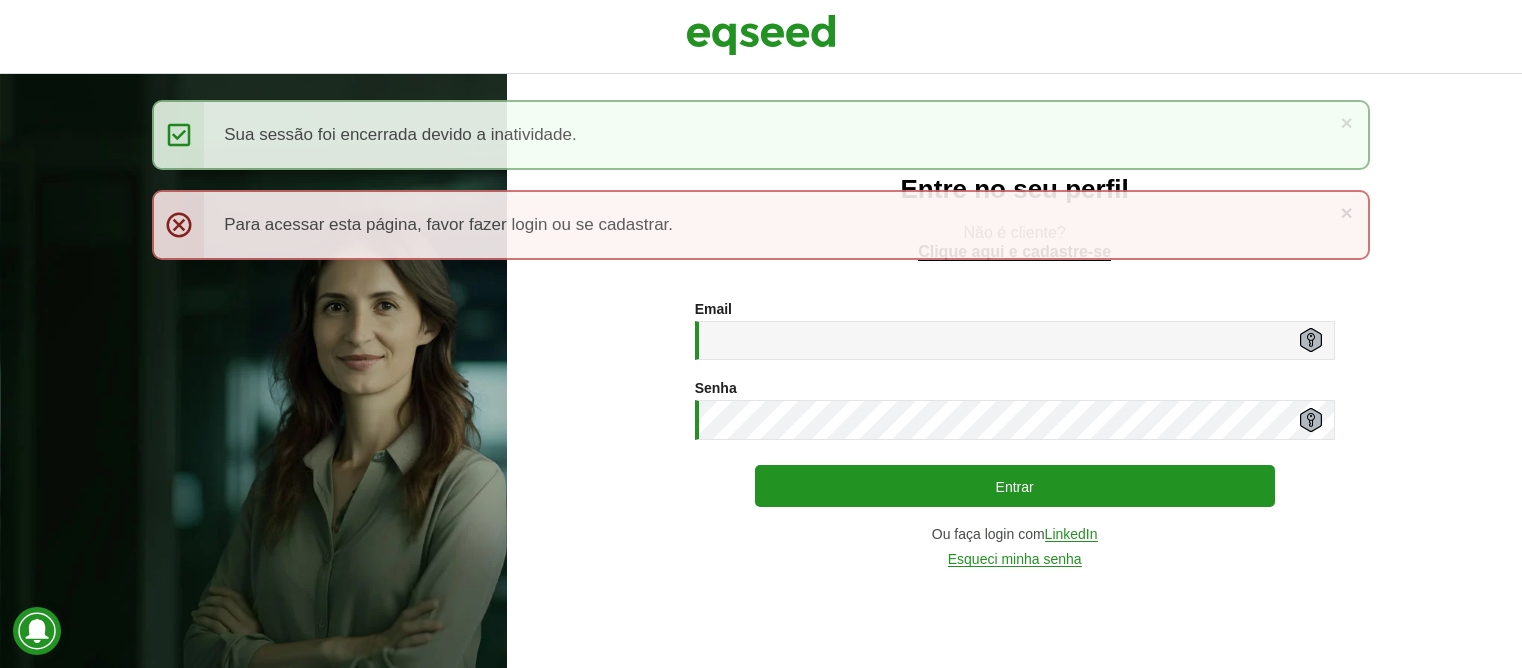 scroll, scrollTop: 0, scrollLeft: 0, axis: both 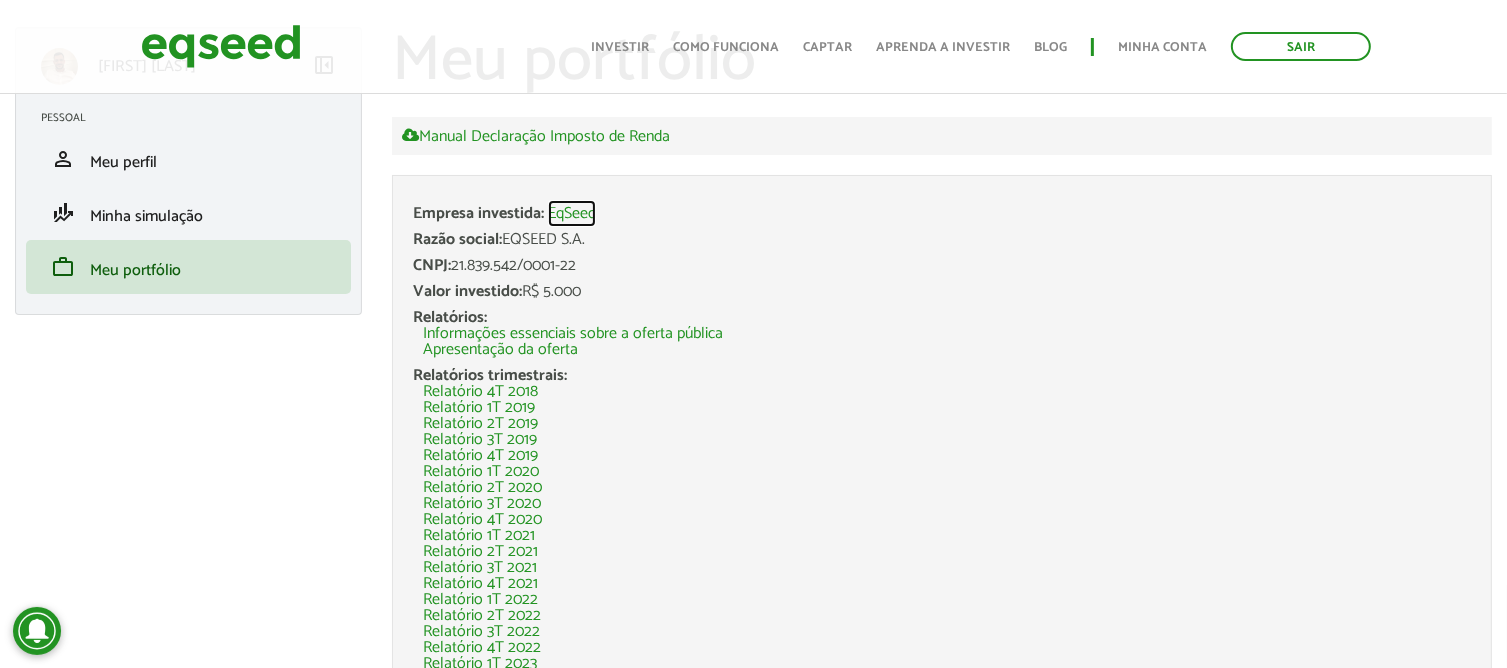 click on "EqSeed" at bounding box center (572, 214) 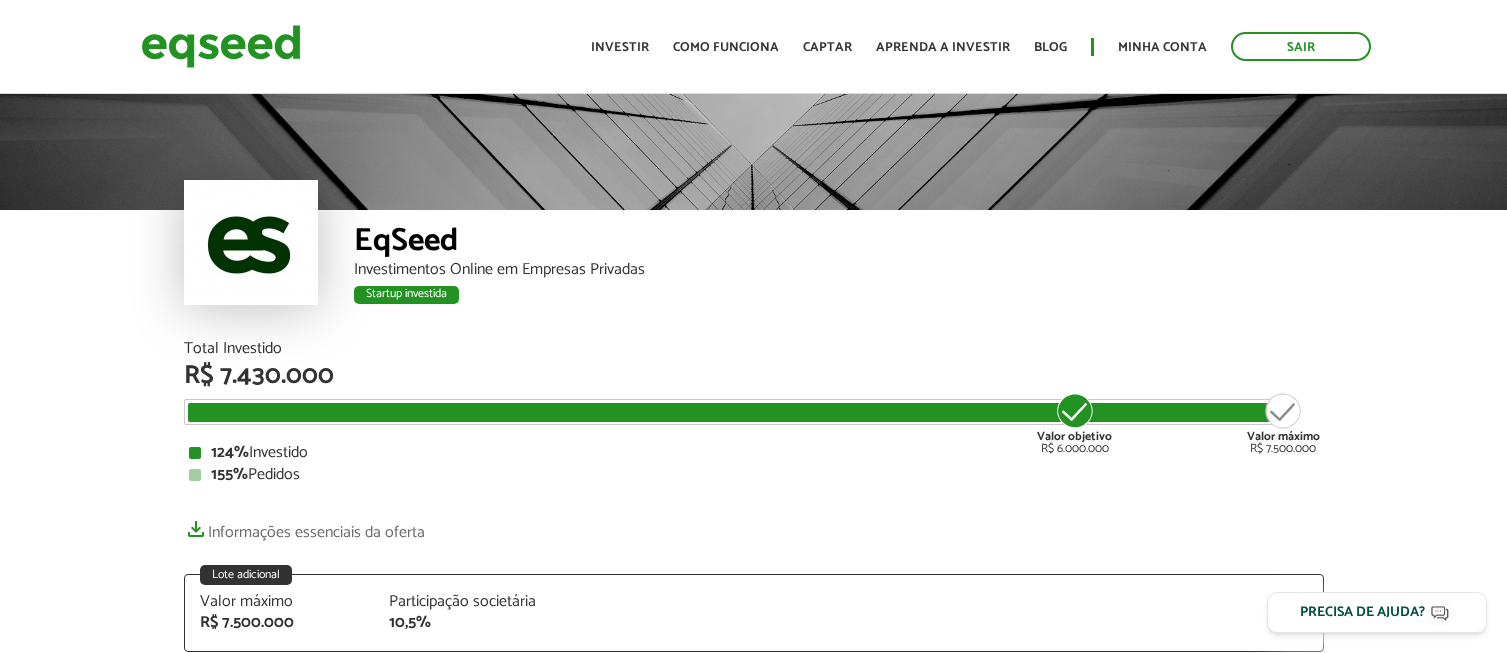 scroll, scrollTop: 0, scrollLeft: 0, axis: both 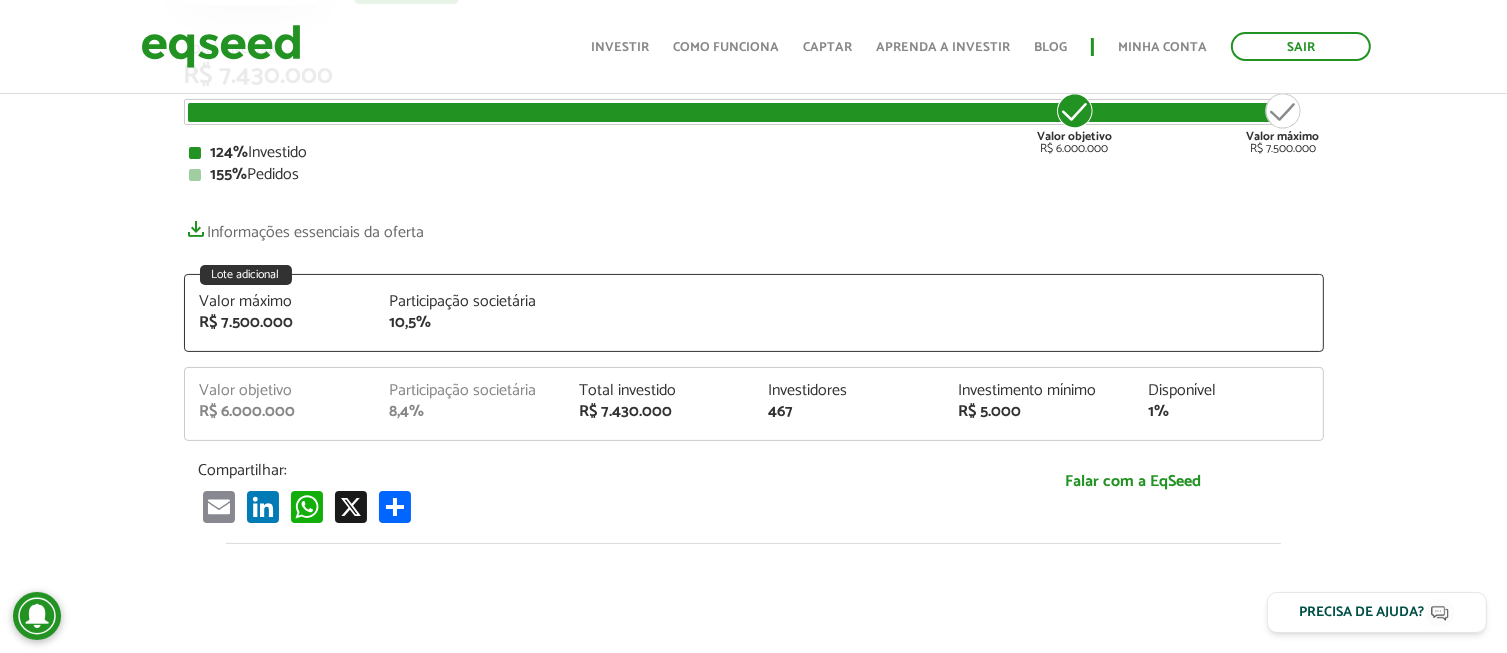 click on "Valor objetivo
R$ 6.000.000
Participação societária
8,4%
Total investido
R$ 7.430.000
Investidores
467
Investimento mínimo
R$ 5.000
Disponível
1%" at bounding box center [754, 411] 